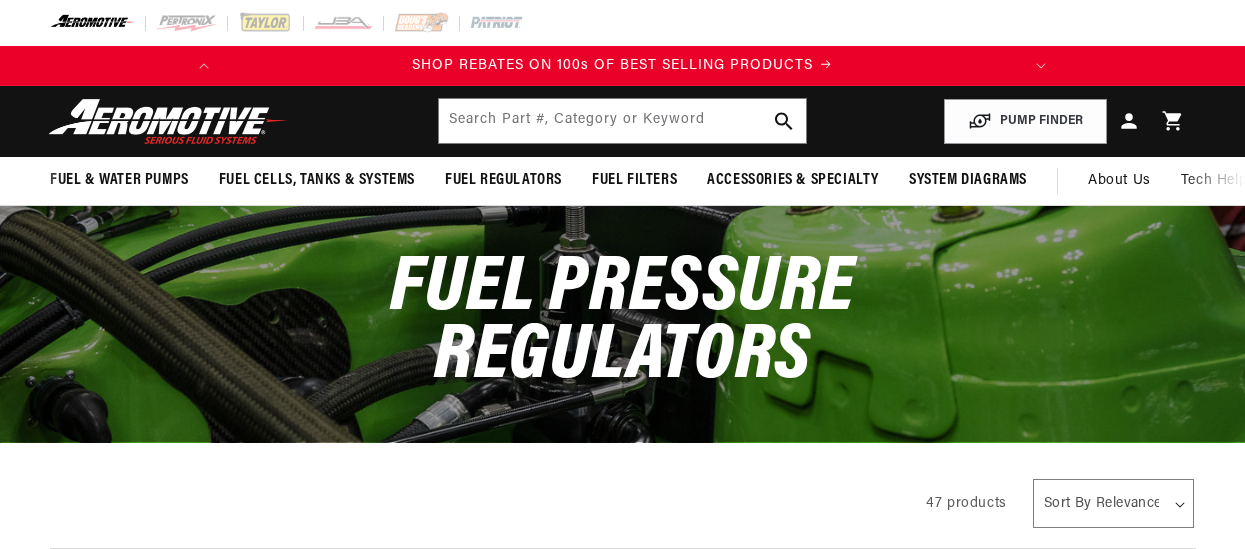 scroll, scrollTop: 0, scrollLeft: 0, axis: both 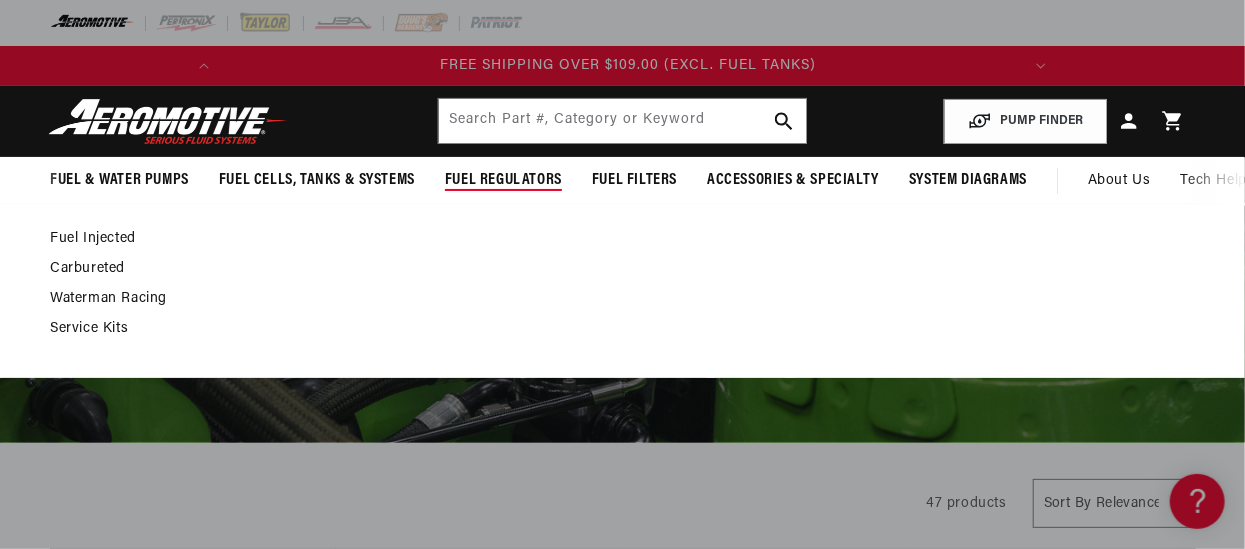 click on "Fuel Injected" at bounding box center [612, 239] 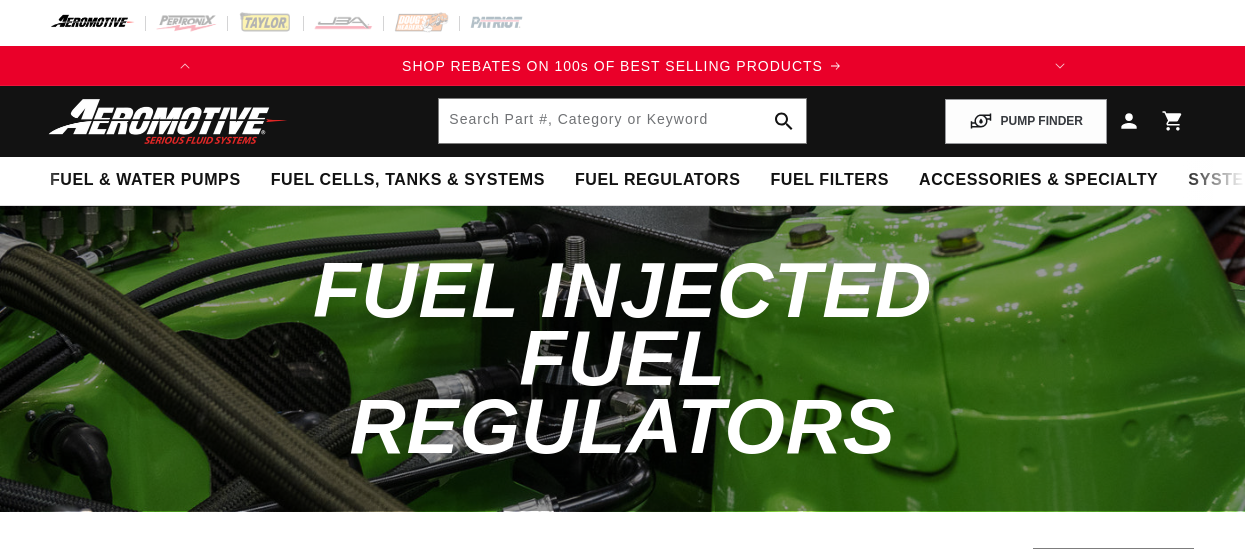 scroll, scrollTop: 0, scrollLeft: 0, axis: both 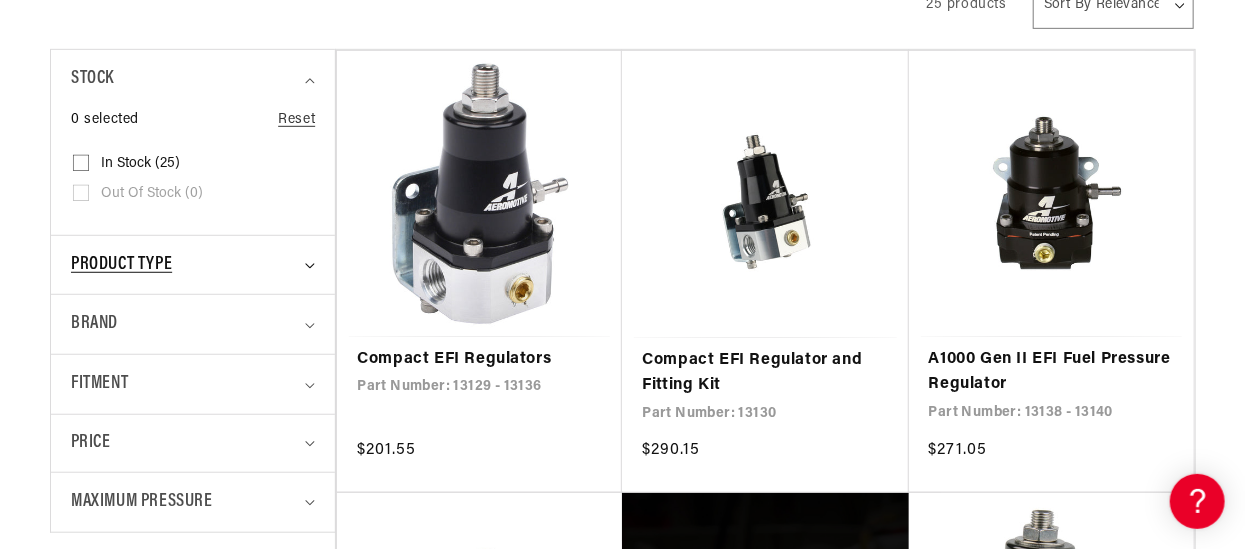 click on "Product type" at bounding box center (184, 265) 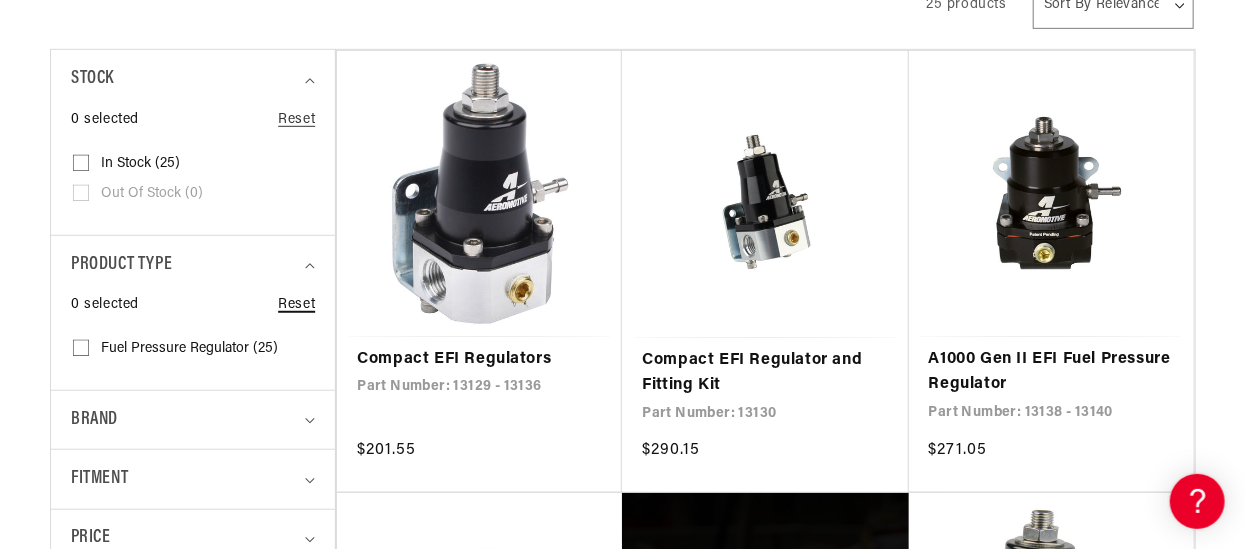 scroll, scrollTop: 0, scrollLeft: 791, axis: horizontal 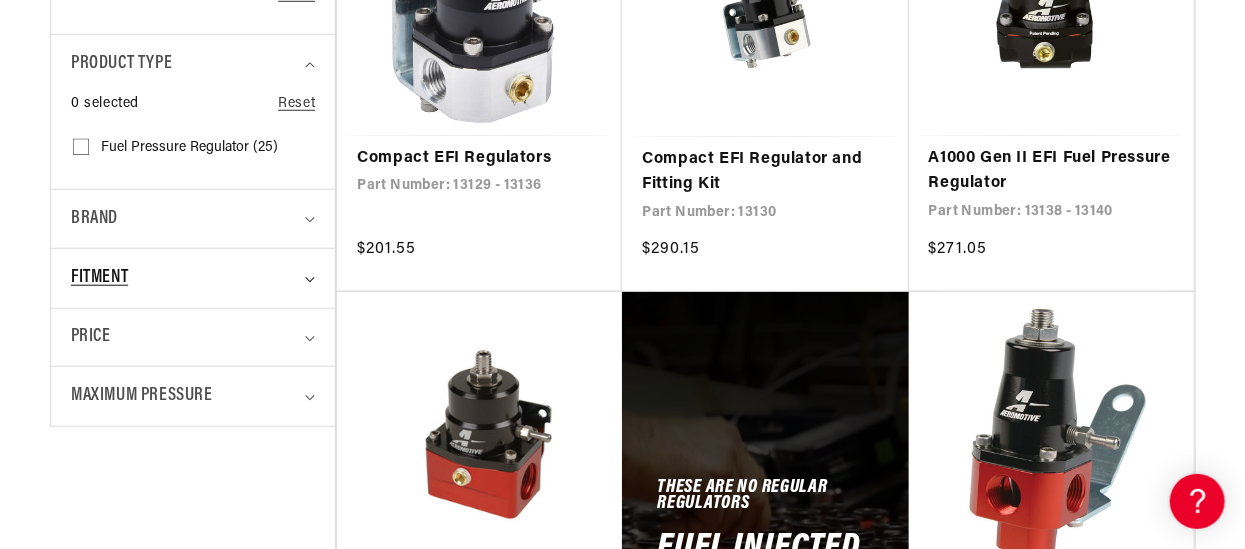 click on "Fitment" at bounding box center (184, 278) 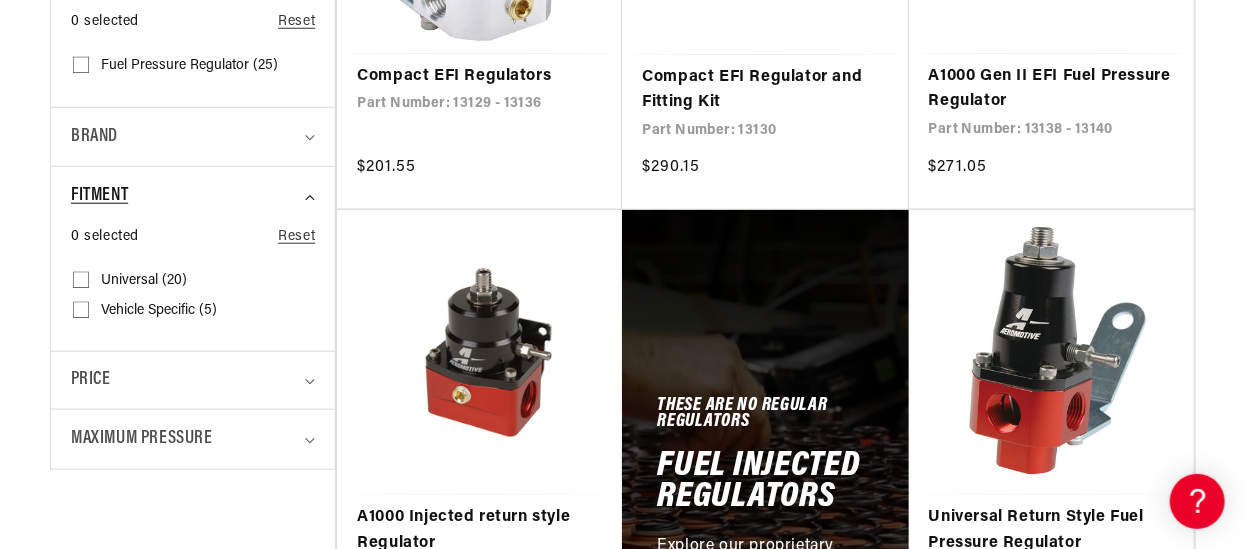 scroll, scrollTop: 899, scrollLeft: 0, axis: vertical 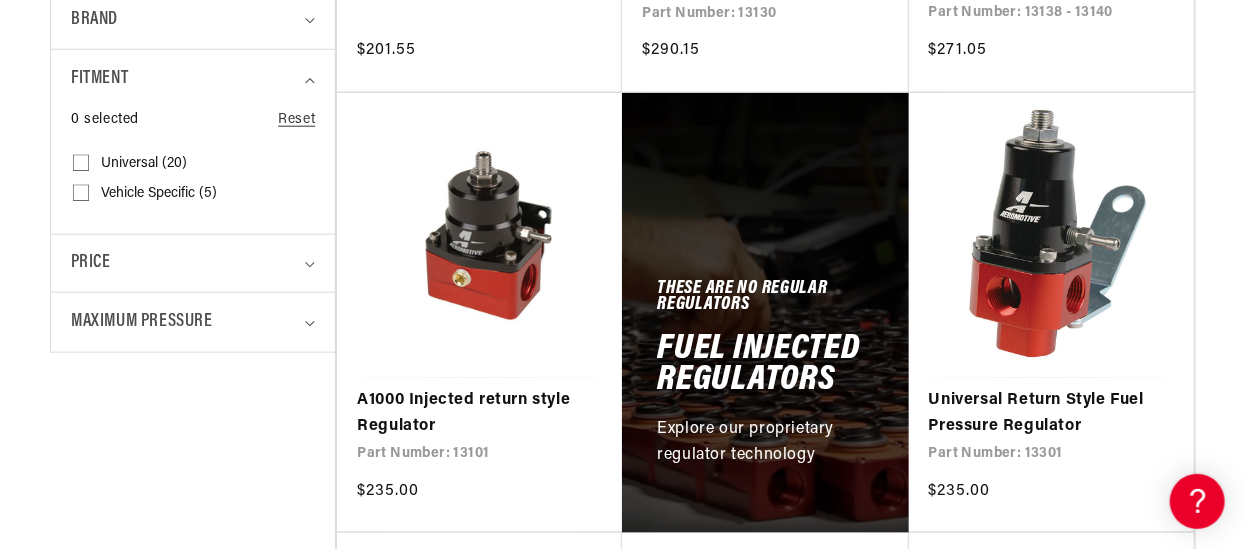 click on "Universal (20)
Universal (20 products)" at bounding box center [81, 167] 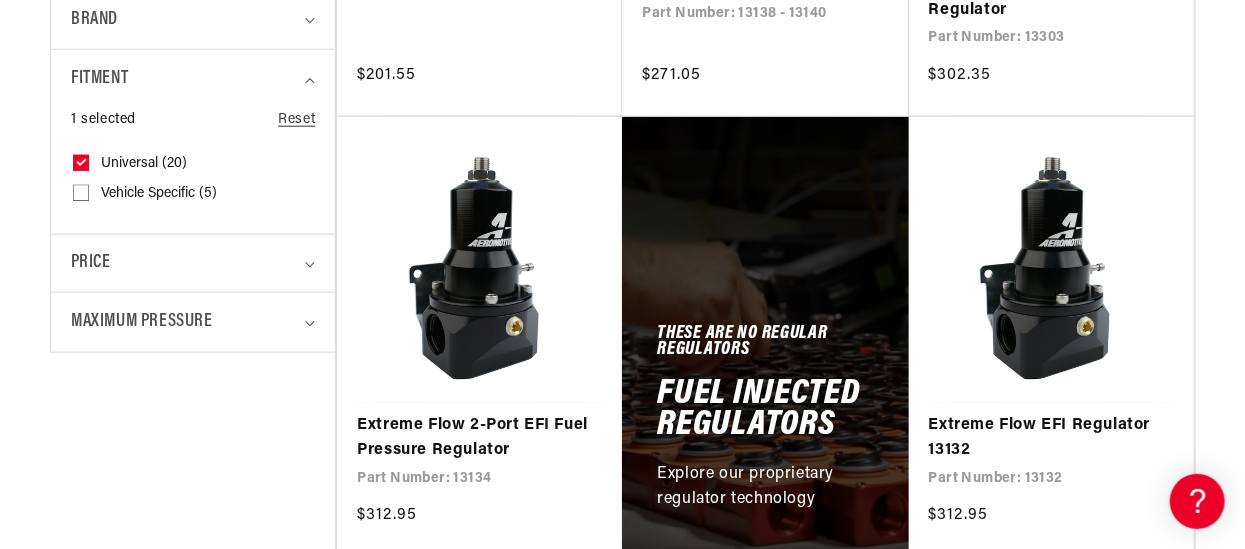 scroll, scrollTop: 1100, scrollLeft: 0, axis: vertical 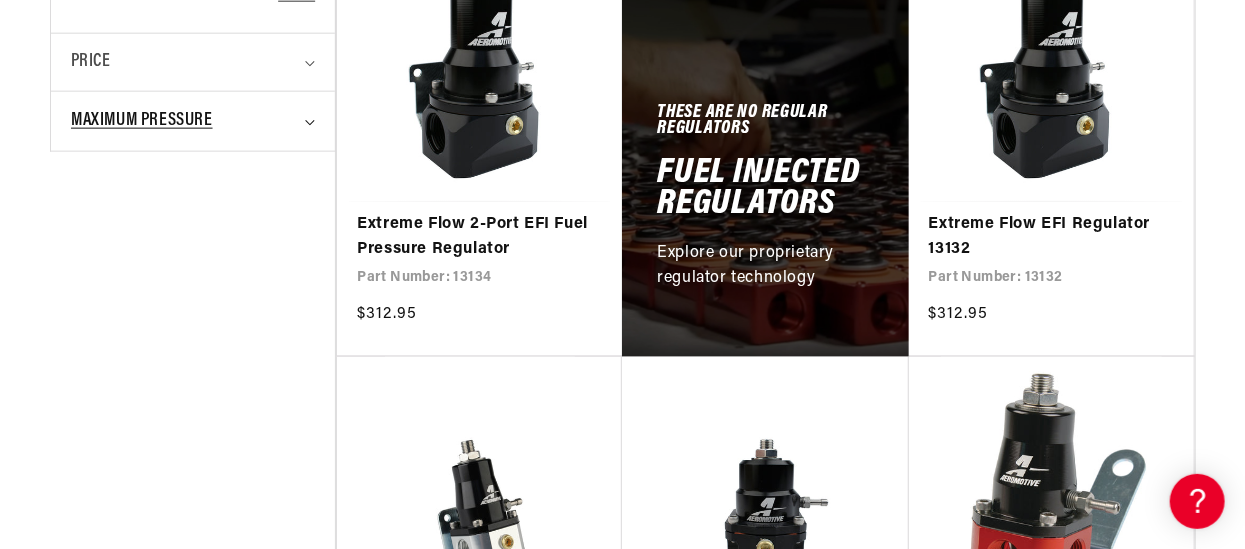 click on "Maximum Pressure" at bounding box center (184, 121) 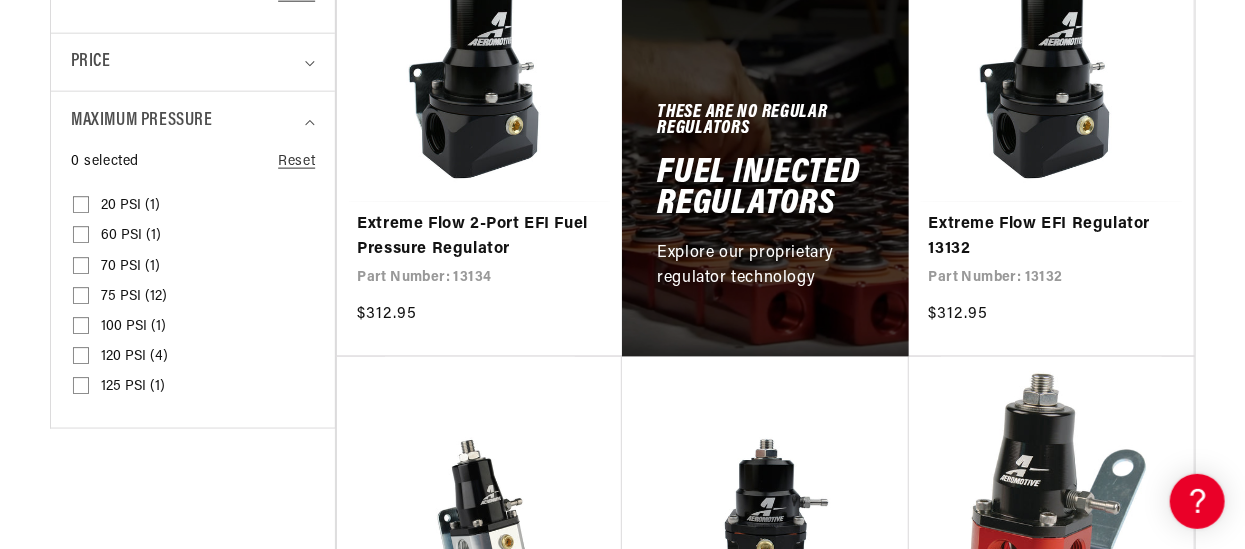 scroll, scrollTop: 0, scrollLeft: 791, axis: horizontal 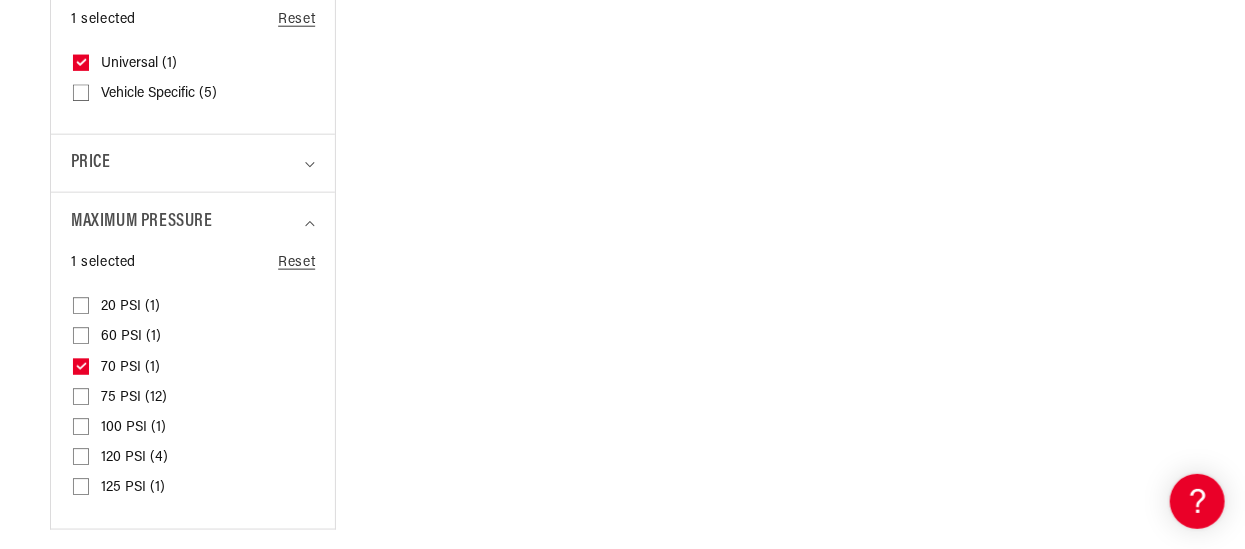 click 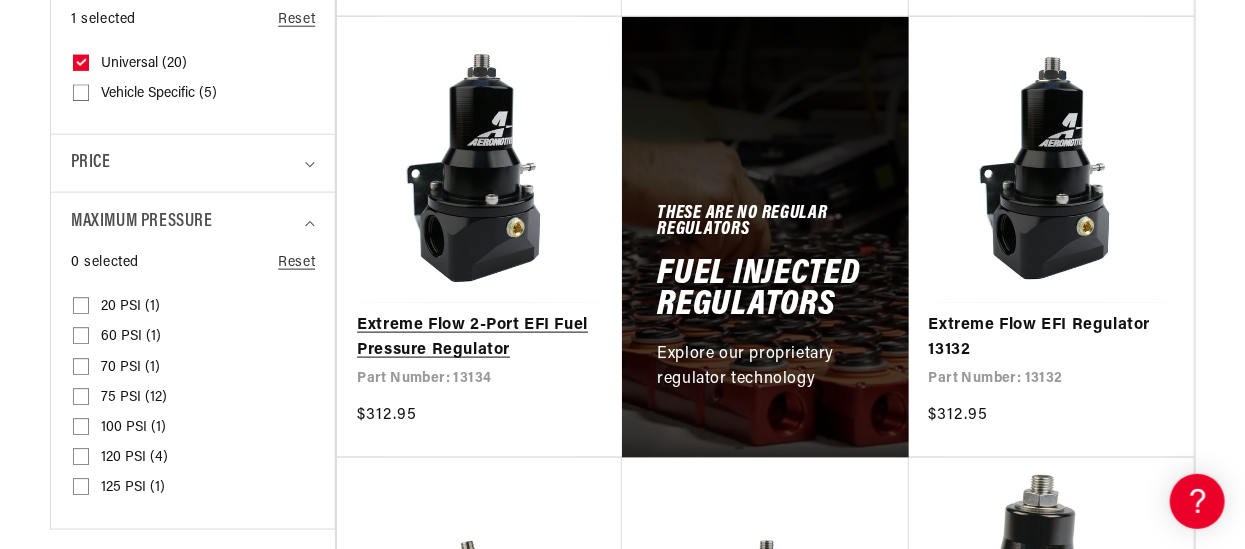 scroll, scrollTop: 0, scrollLeft: 0, axis: both 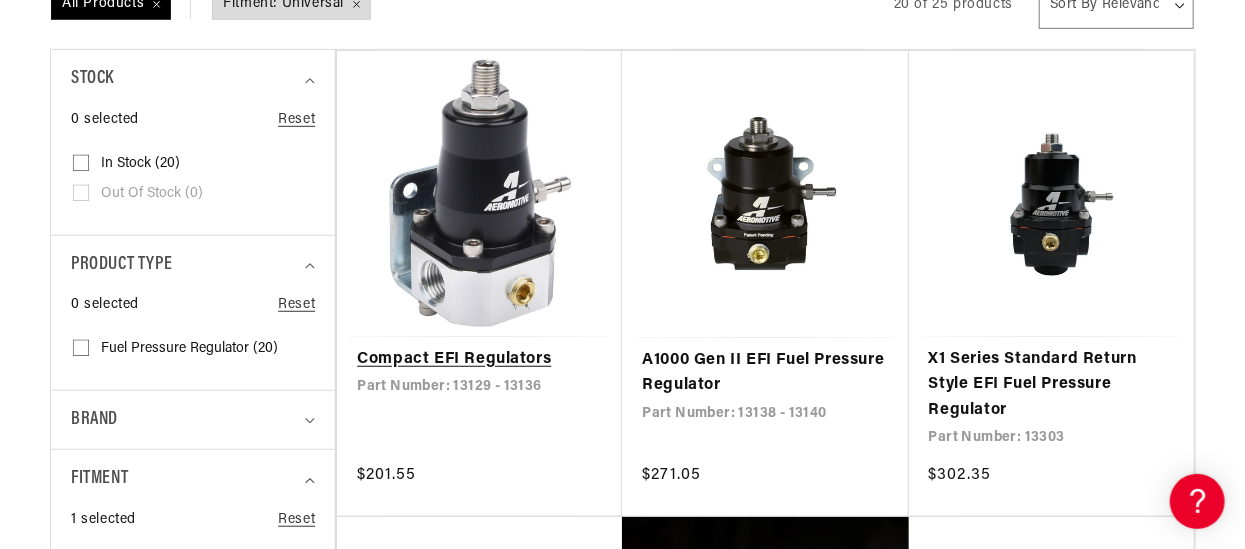 click on "Compact EFI Regulators" at bounding box center (479, 360) 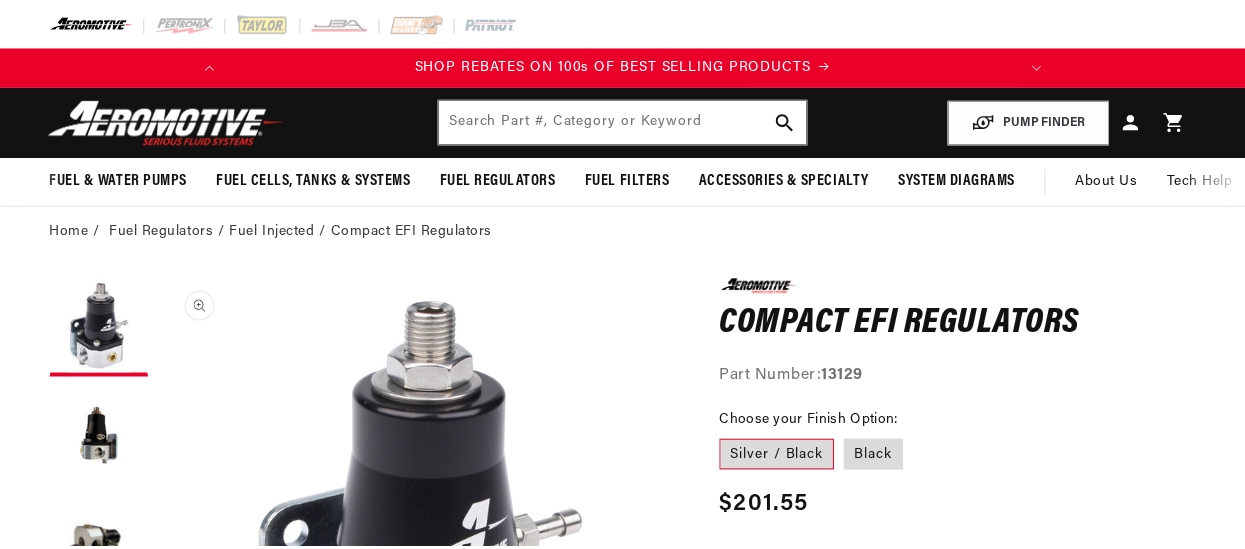 scroll, scrollTop: 0, scrollLeft: 0, axis: both 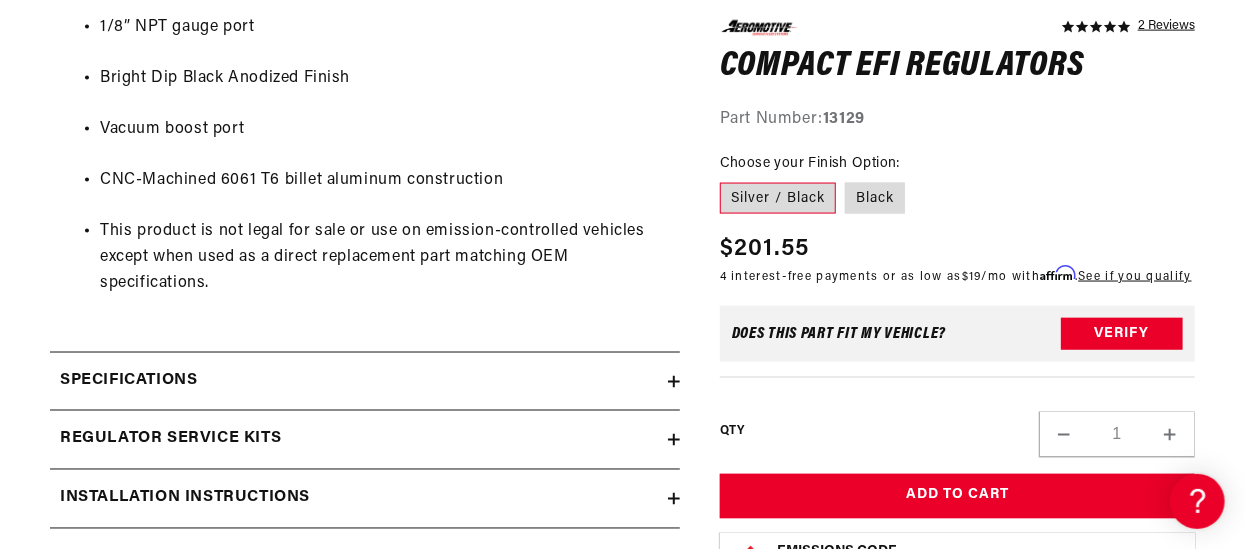 click on "Specifications" at bounding box center (359, 382) 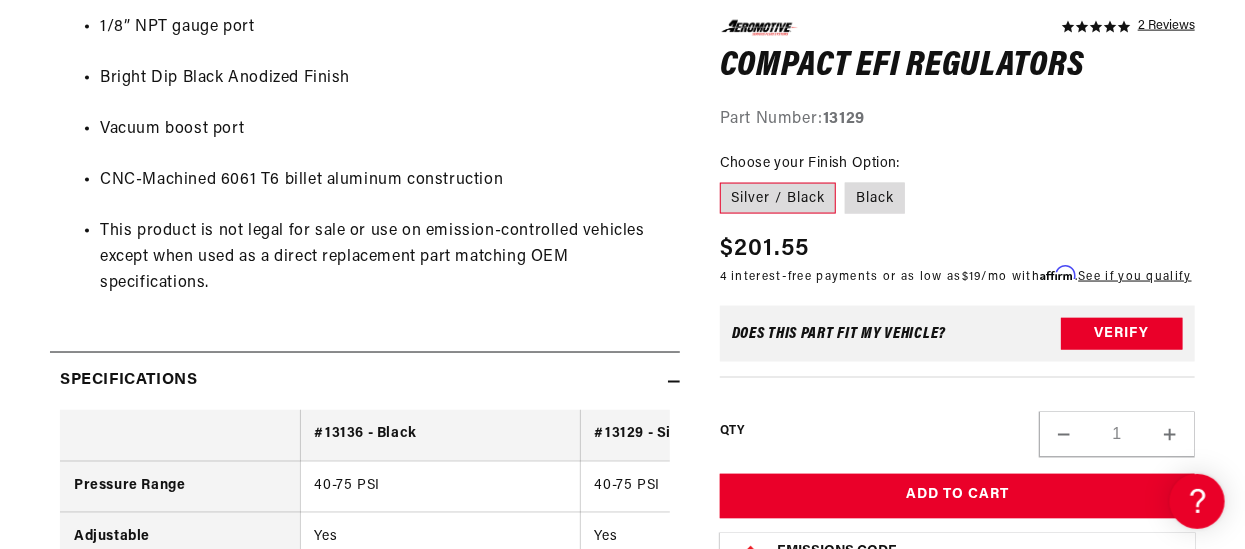 scroll, scrollTop: 0, scrollLeft: 0, axis: both 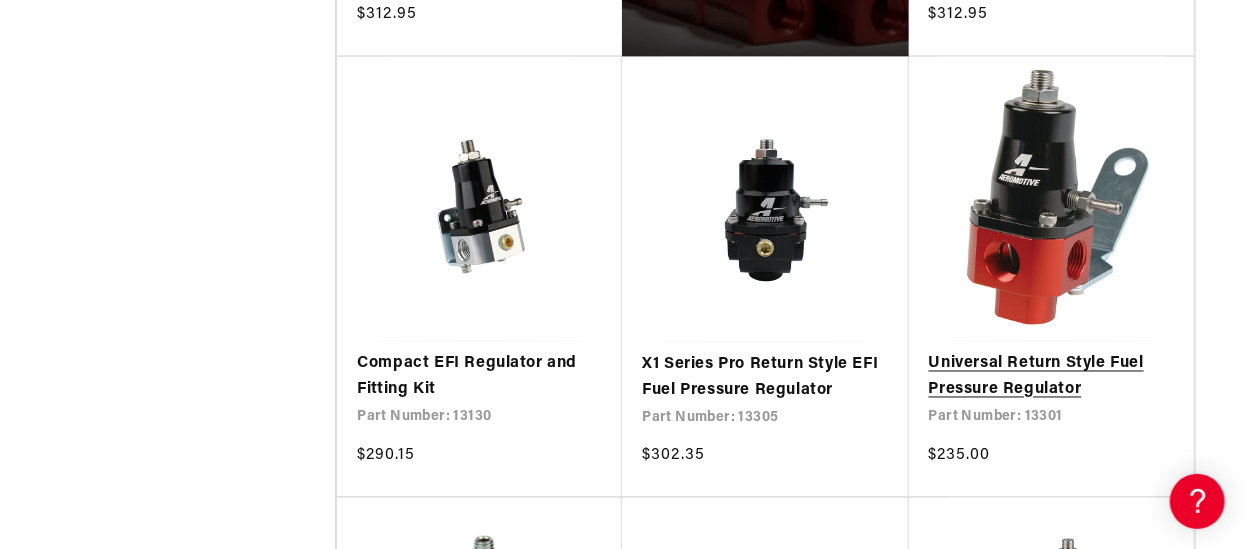 click on "Universal Return Style Fuel Pressure Regulator" at bounding box center (1051, 377) 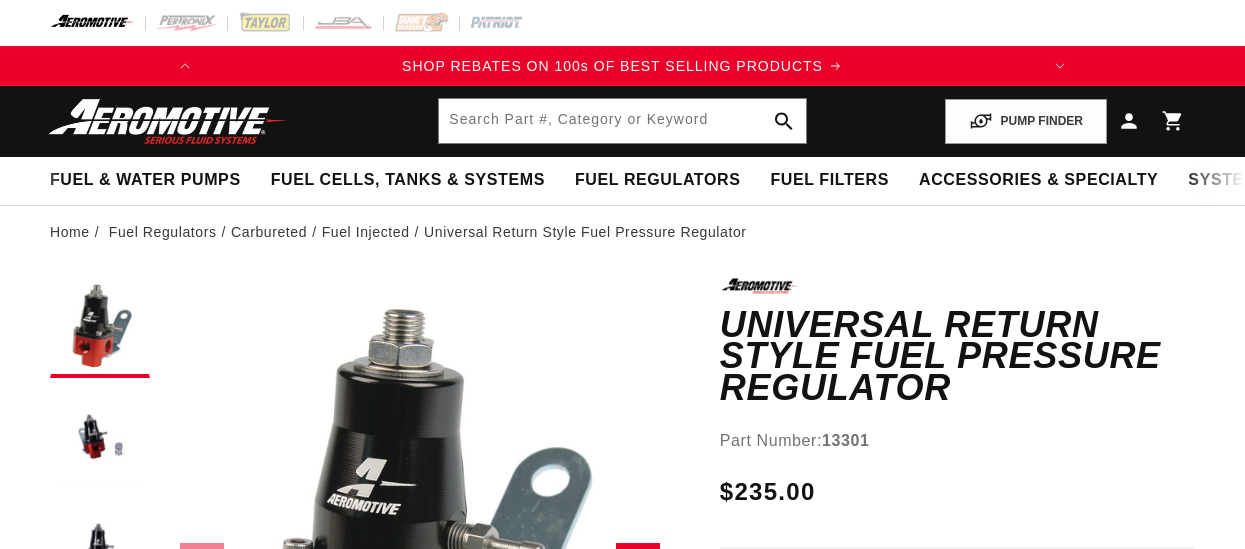 scroll, scrollTop: 0, scrollLeft: 0, axis: both 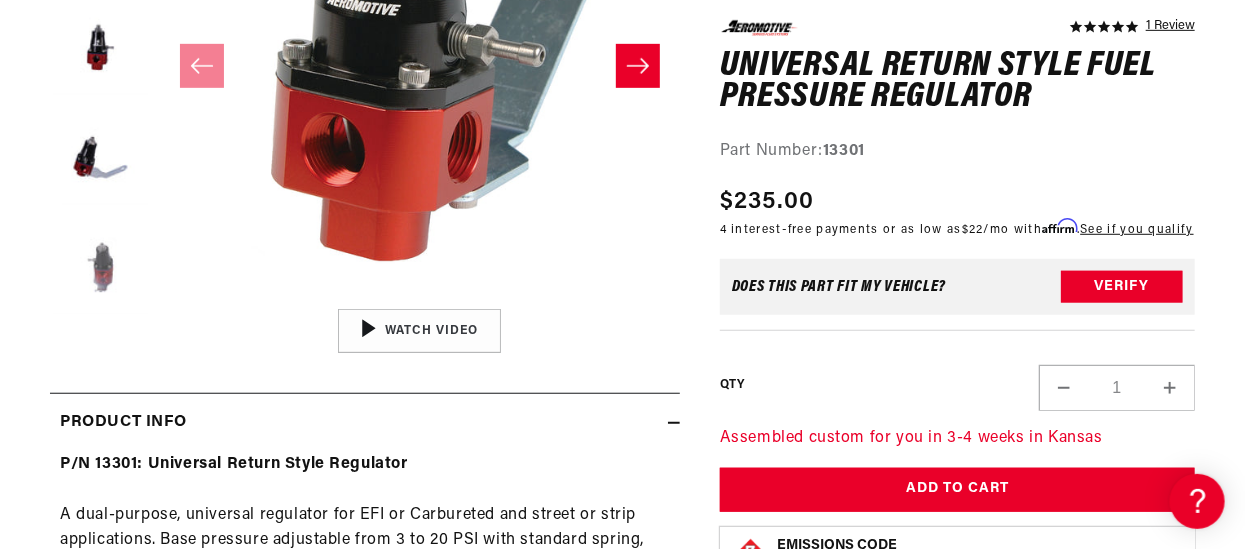 click at bounding box center (100, 269) 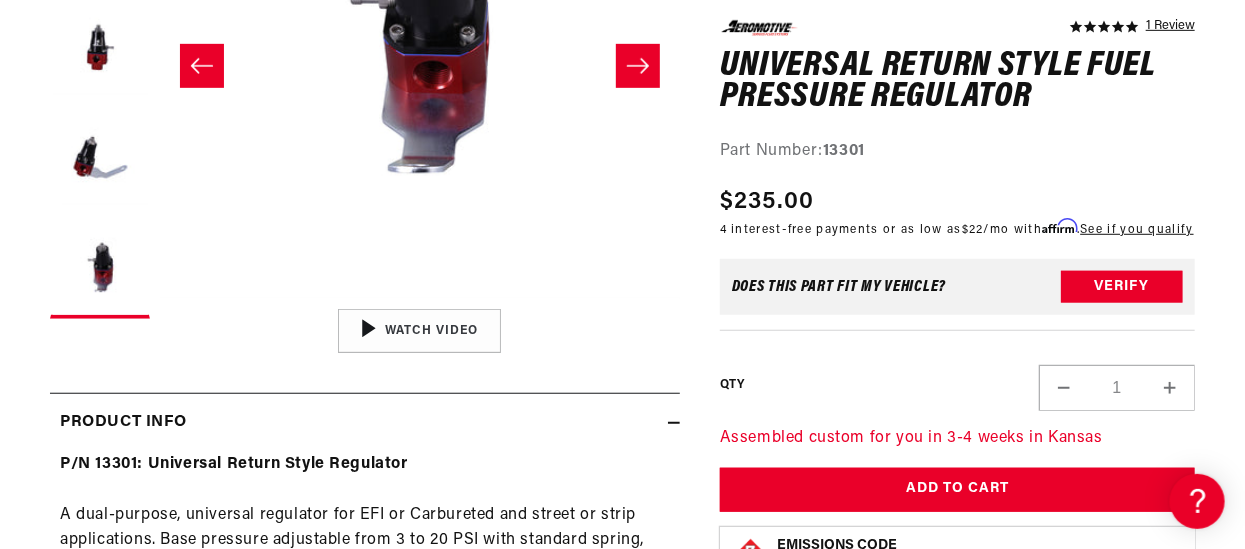 scroll, scrollTop: 0, scrollLeft: 2079, axis: horizontal 